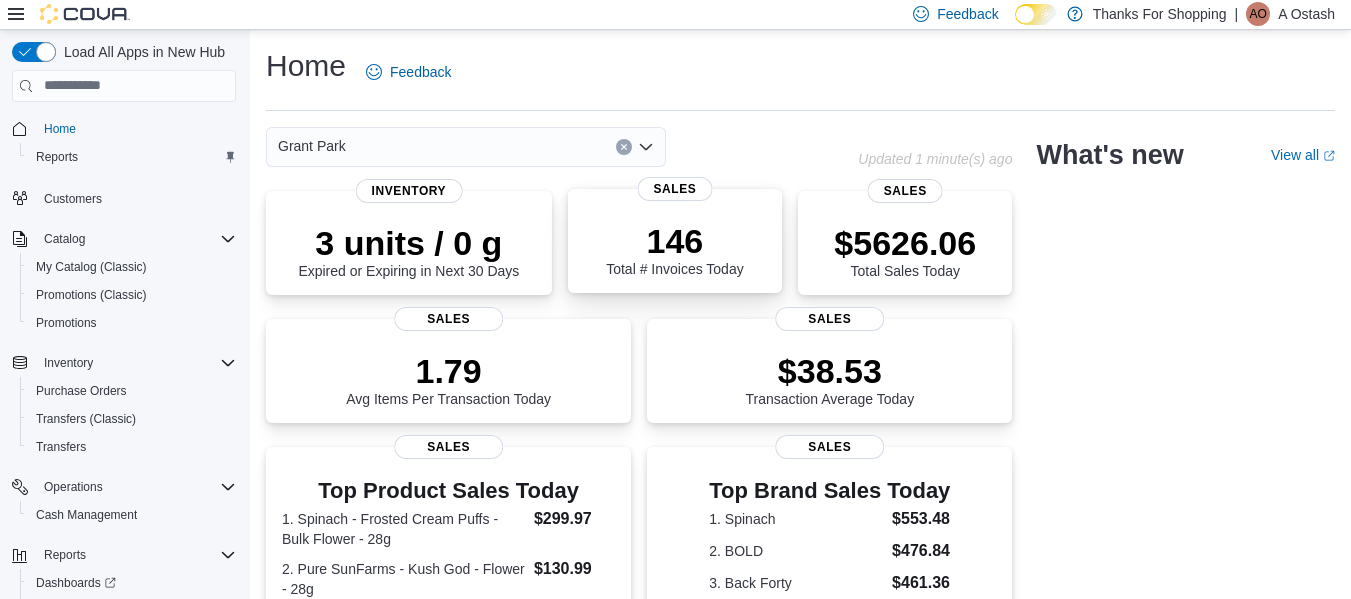 scroll, scrollTop: 0, scrollLeft: 0, axis: both 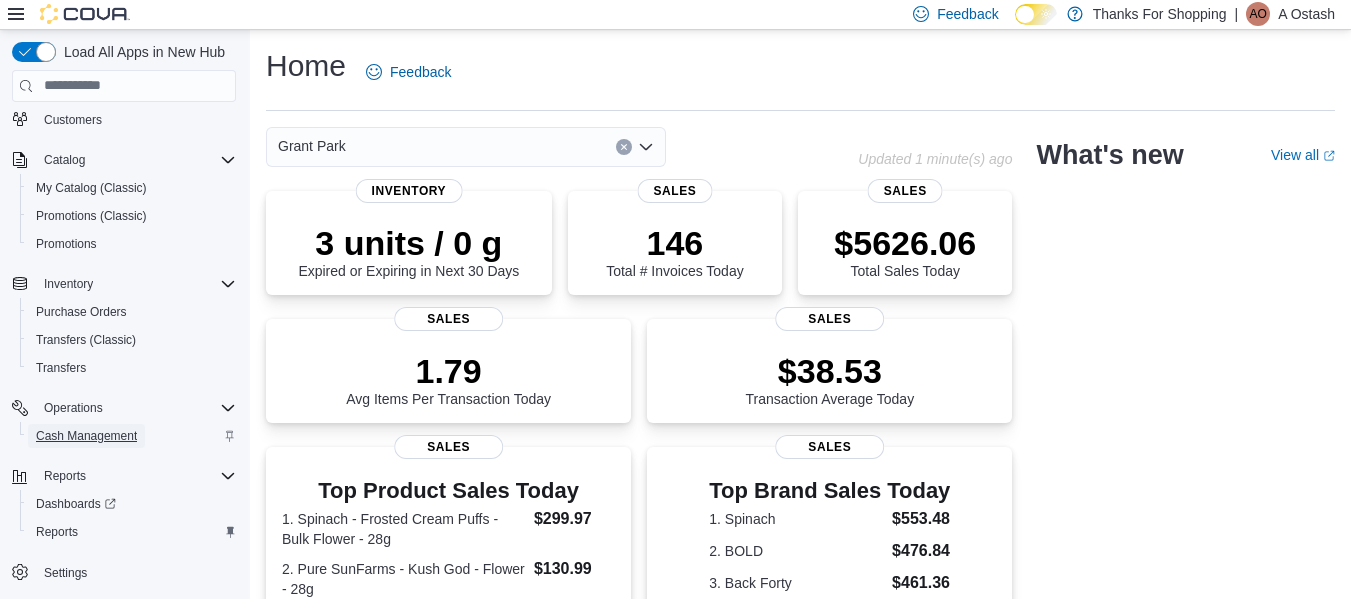 click on "Cash Management" at bounding box center (86, 436) 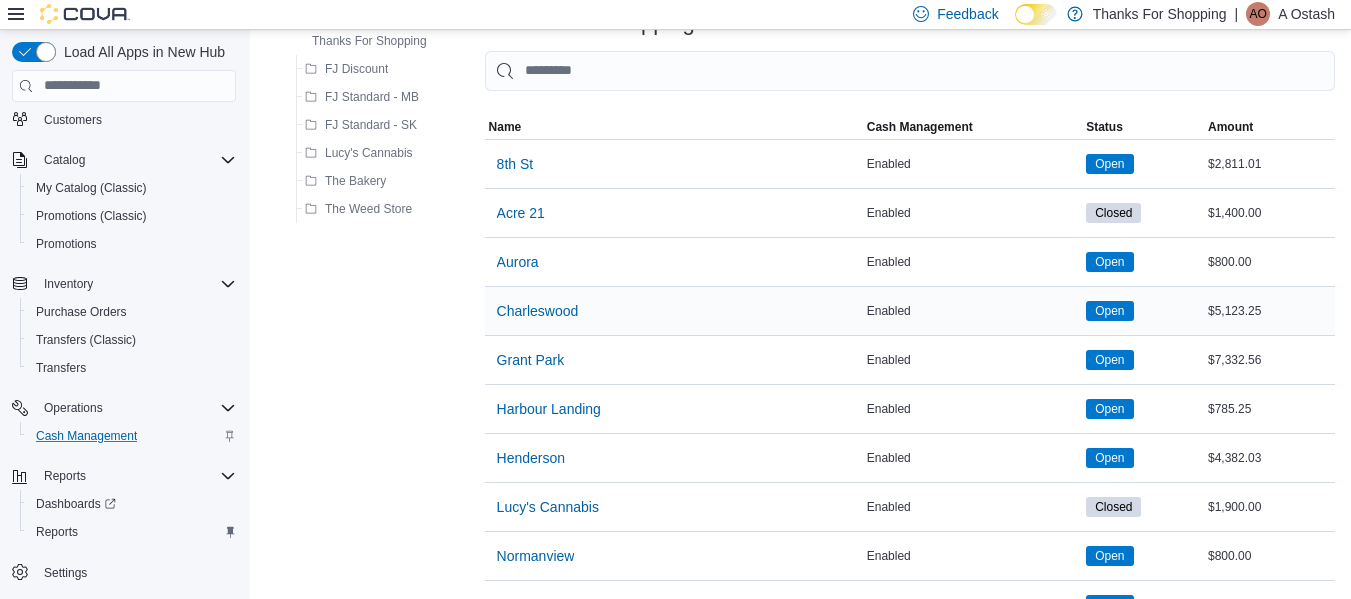 scroll, scrollTop: 117, scrollLeft: 0, axis: vertical 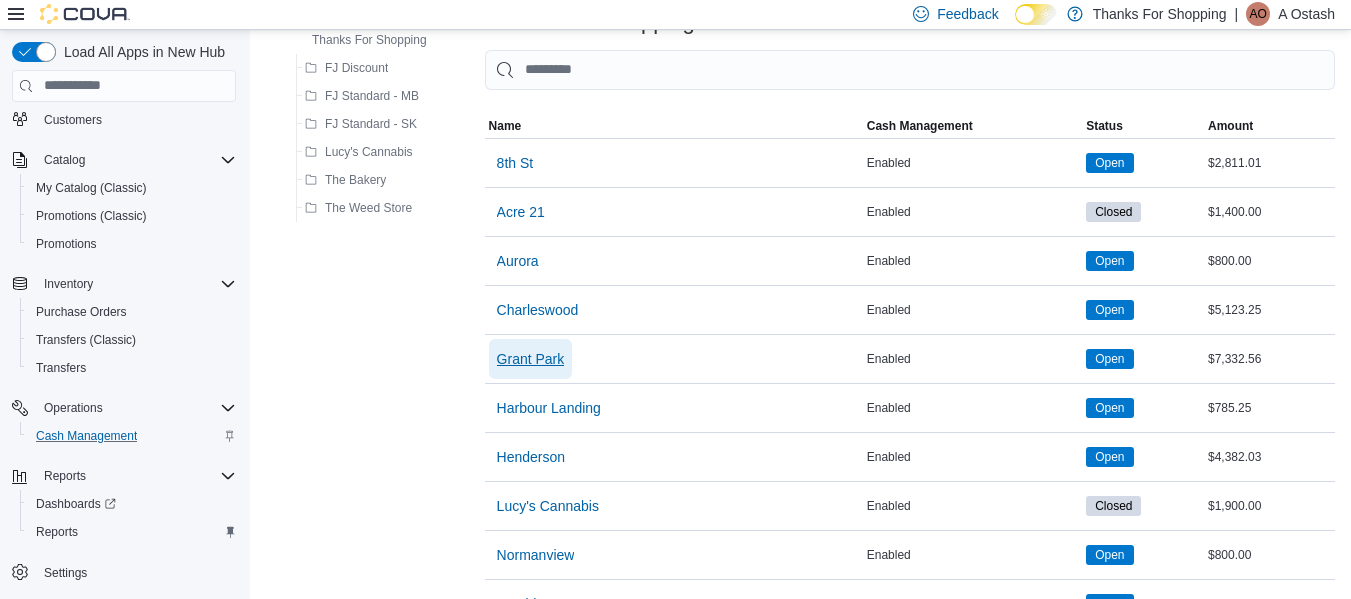 click on "Grant Park" at bounding box center (531, 359) 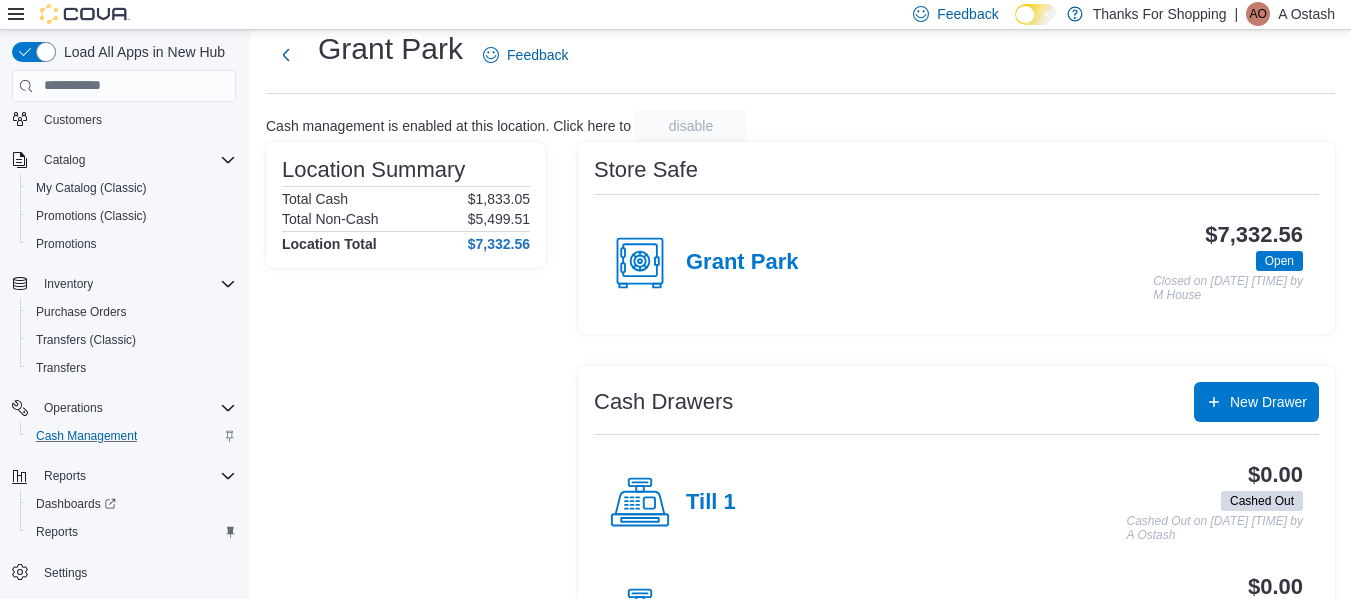 scroll, scrollTop: 64, scrollLeft: 0, axis: vertical 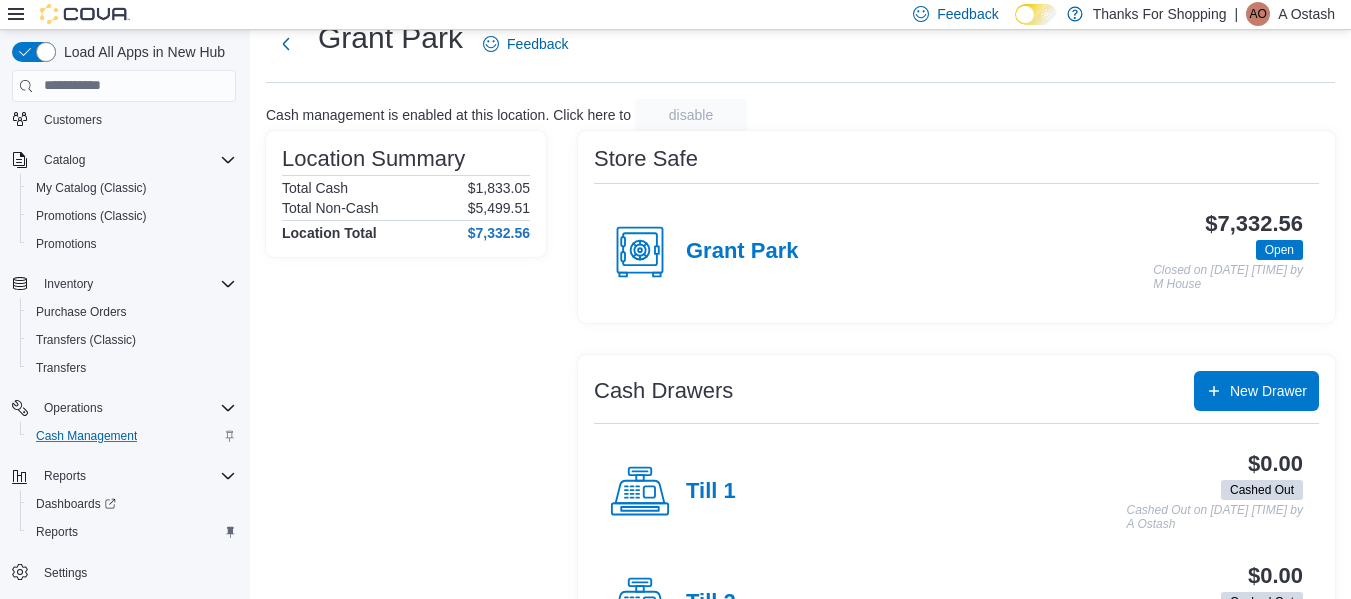 click on "Grant Park" at bounding box center (742, 252) 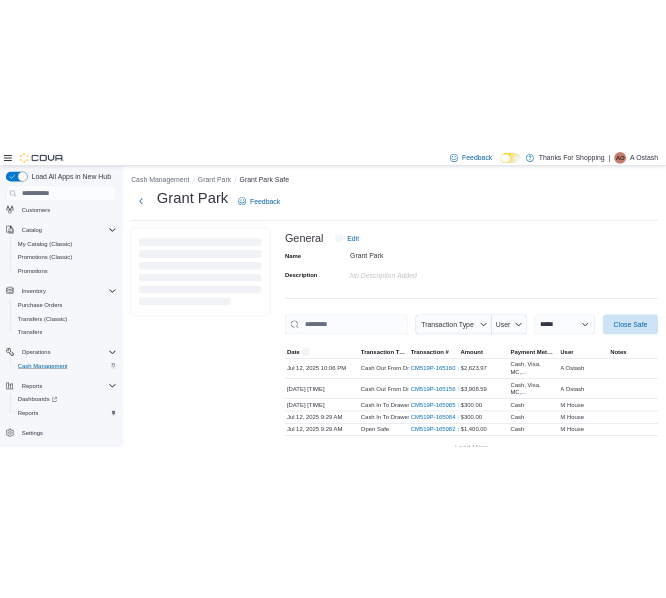 scroll, scrollTop: 0, scrollLeft: 0, axis: both 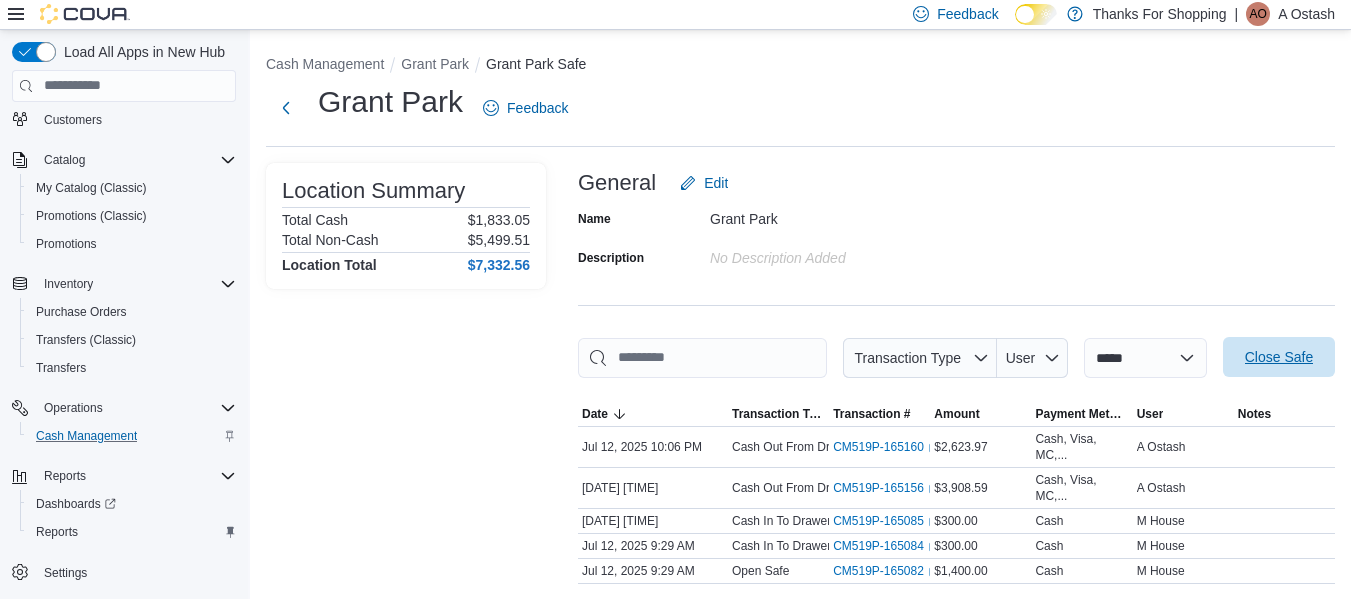 click on "Close Safe" at bounding box center (1279, 357) 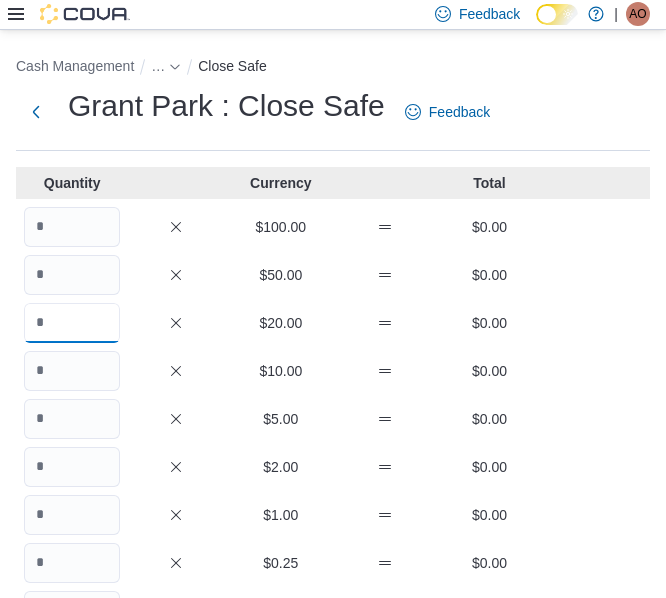 click at bounding box center [72, 323] 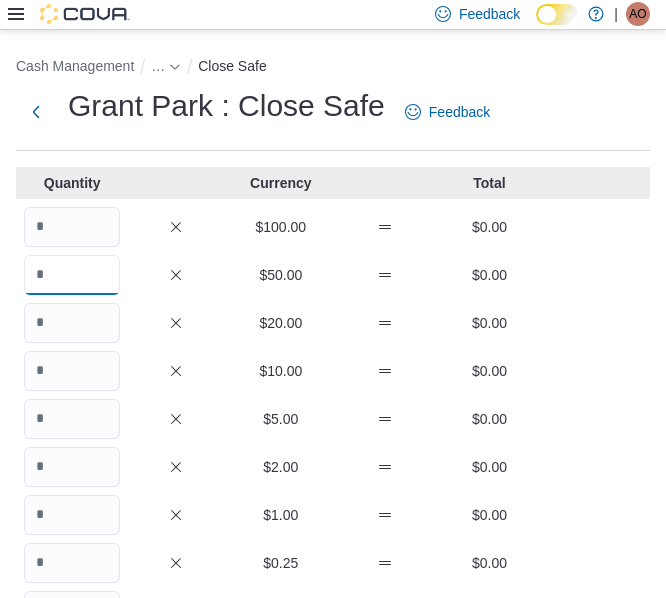 click at bounding box center (72, 275) 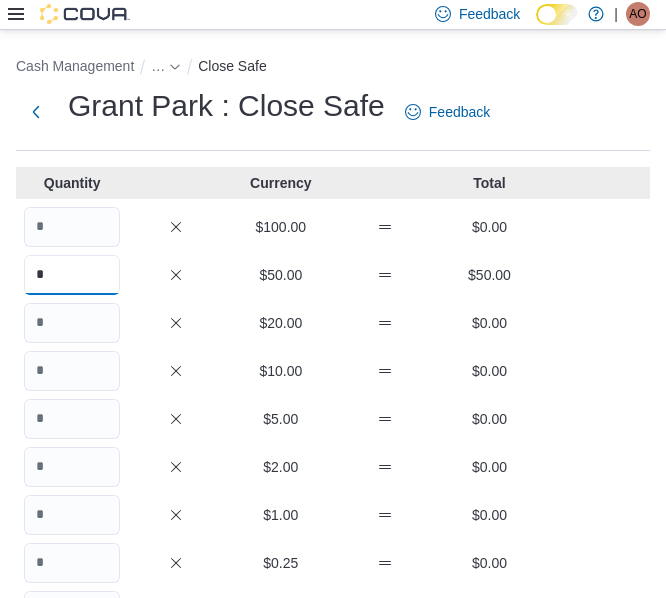 type on "*" 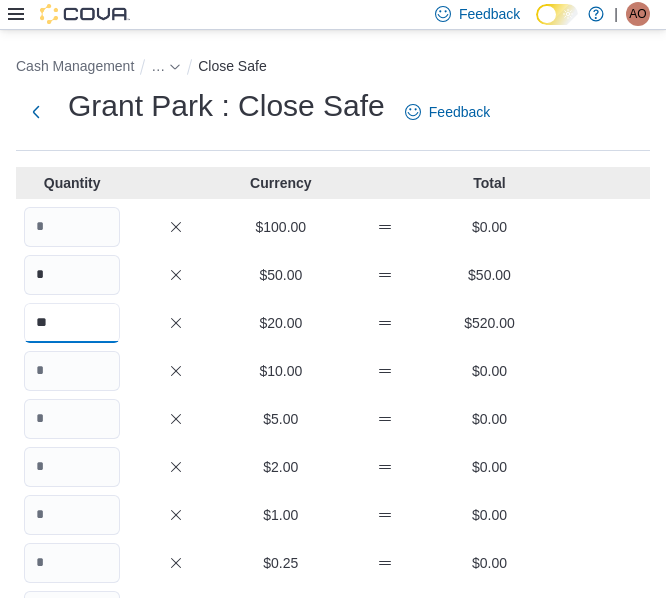 type on "**" 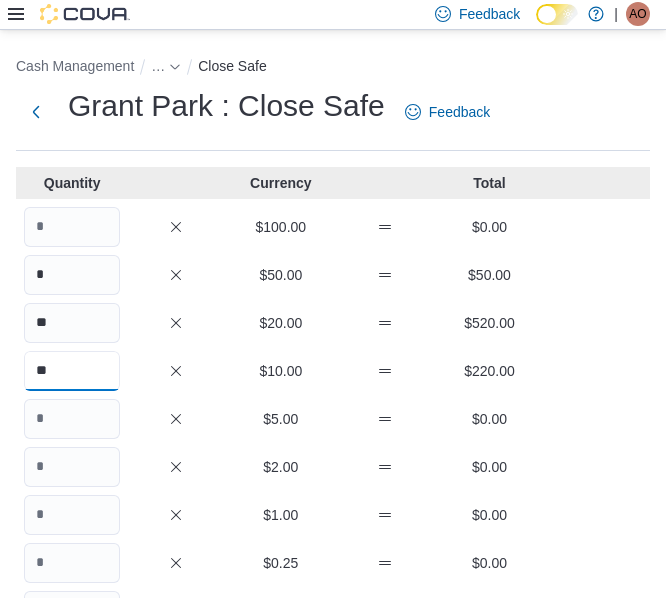 type on "**" 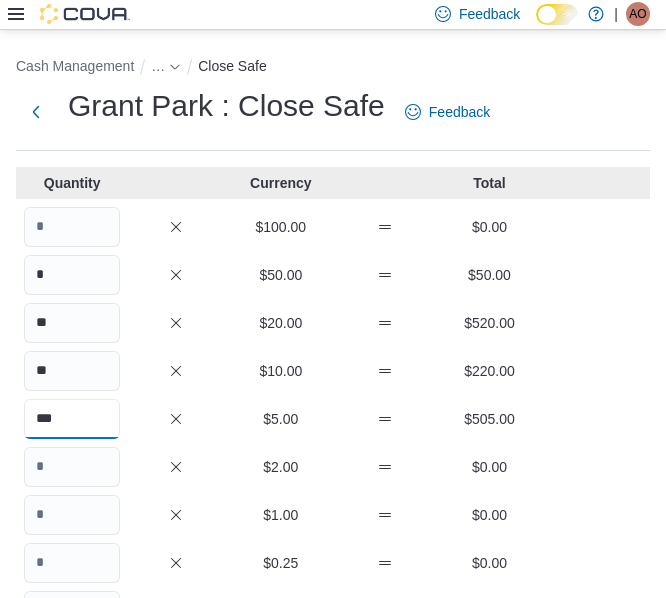 type on "***" 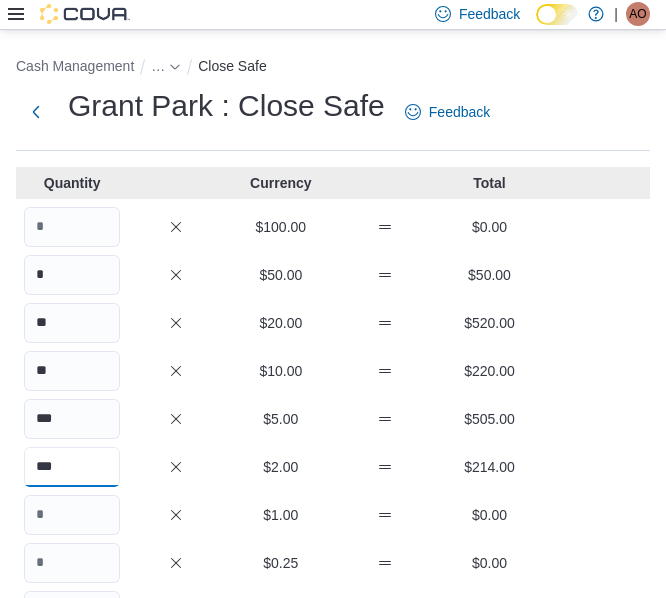type on "***" 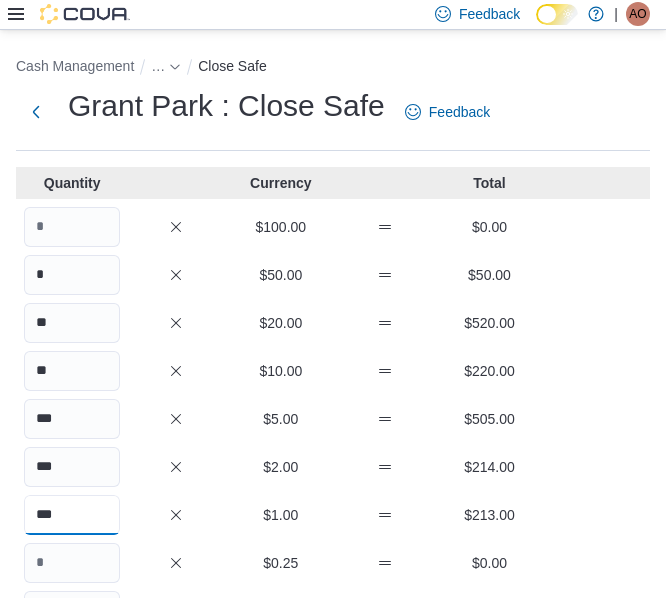 type on "***" 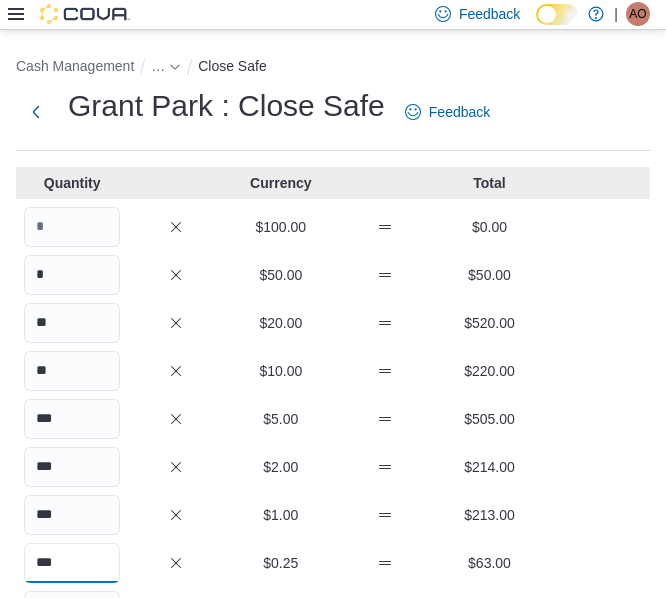 type on "***" 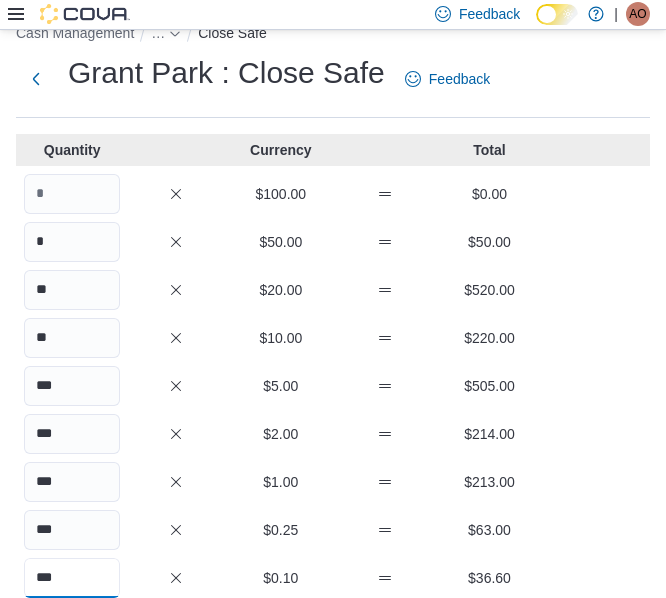 type on "***" 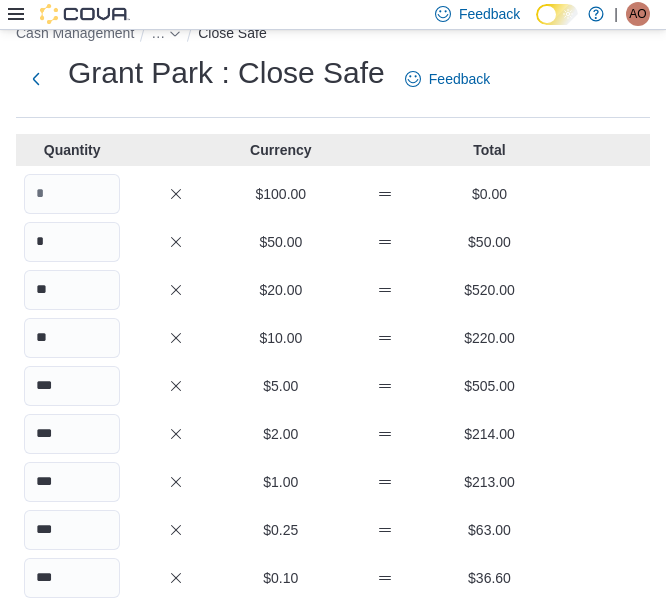 scroll, scrollTop: 360, scrollLeft: 0, axis: vertical 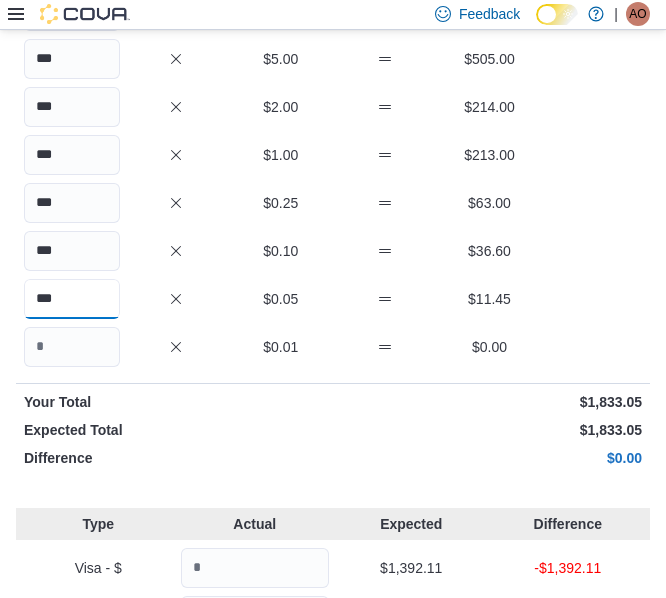type on "***" 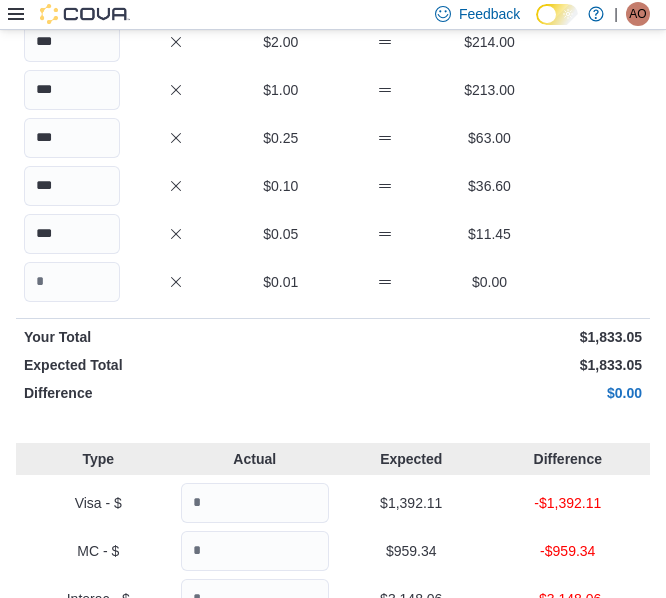 scroll, scrollTop: 560, scrollLeft: 0, axis: vertical 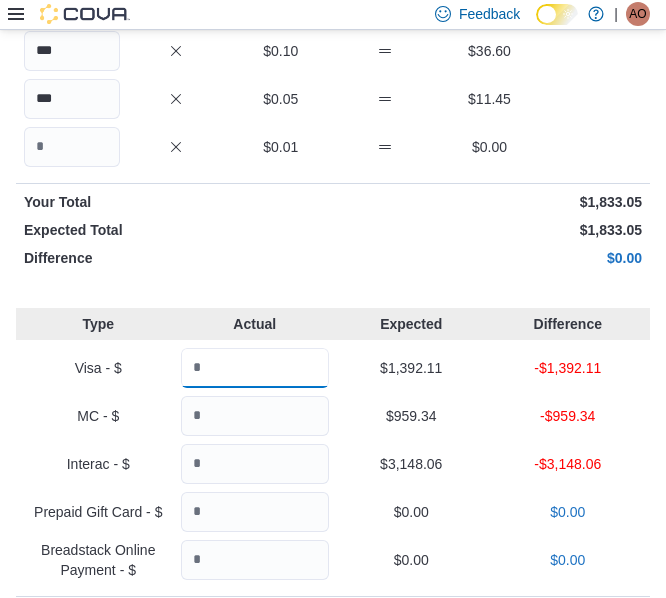 click at bounding box center [255, 368] 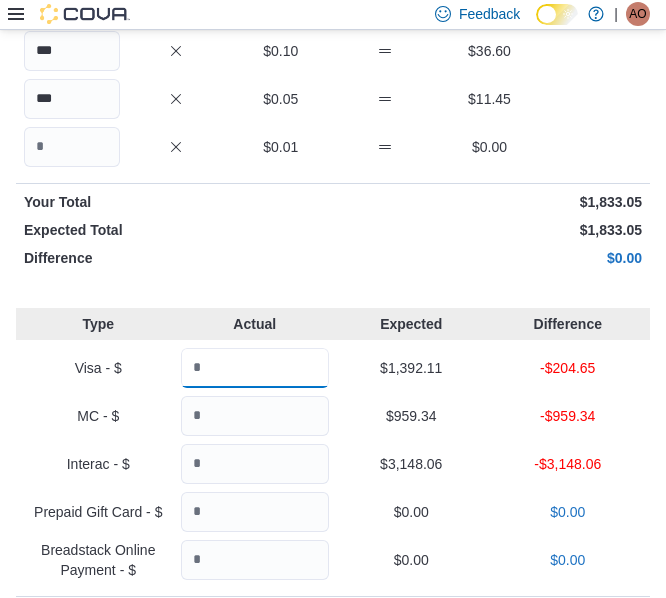 type on "*******" 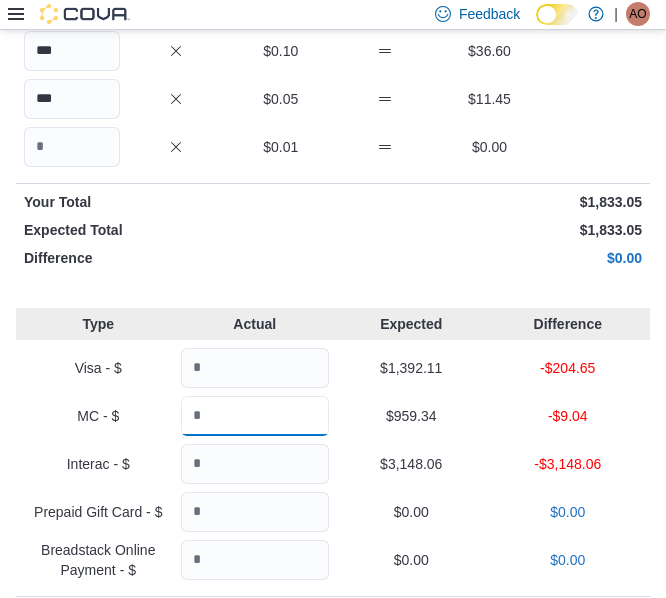 type on "******" 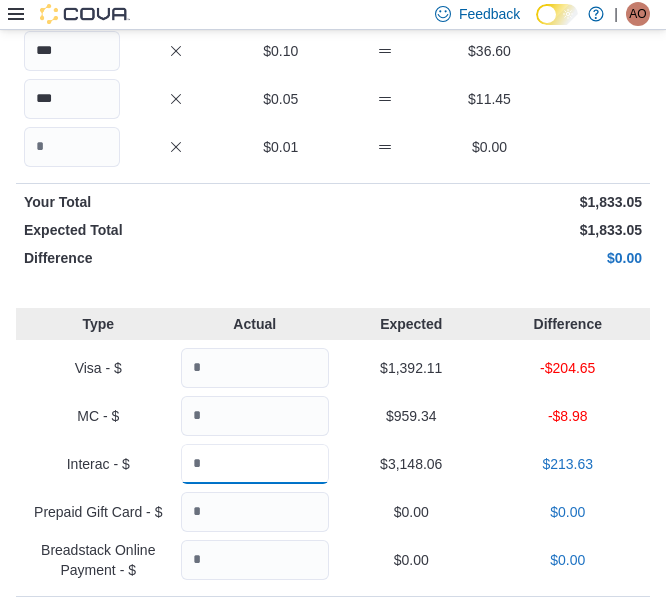 type on "*******" 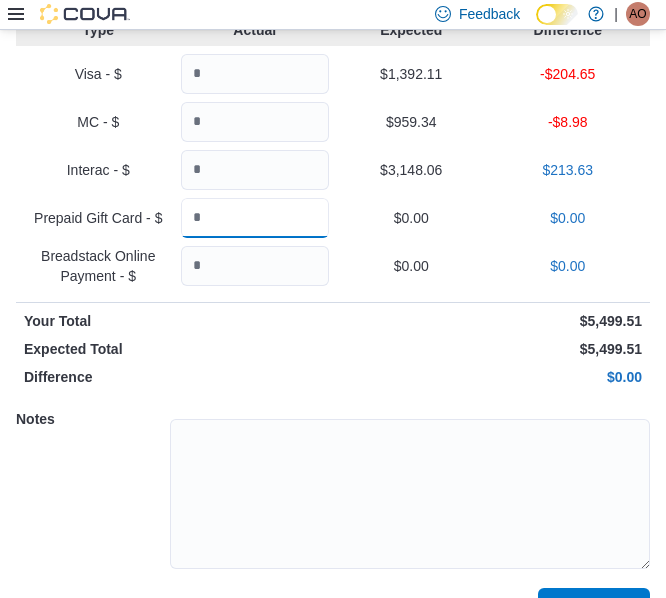 scroll, scrollTop: 900, scrollLeft: 0, axis: vertical 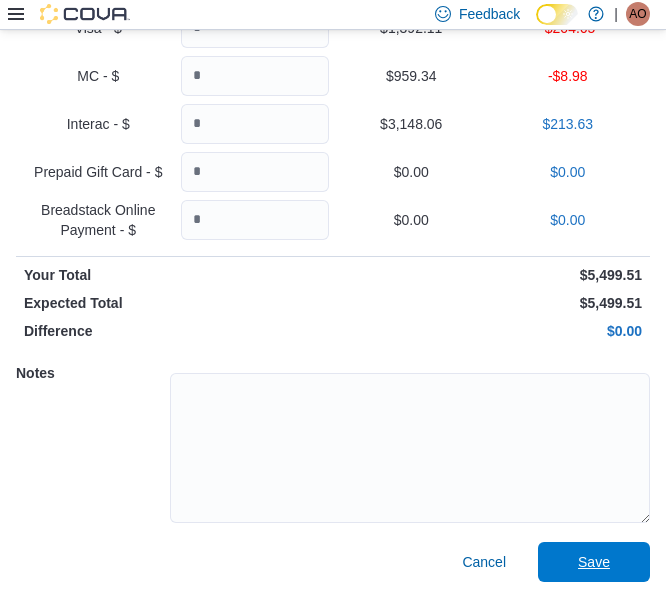 drag, startPoint x: 628, startPoint y: 544, endPoint x: 604, endPoint y: 464, distance: 83.52245 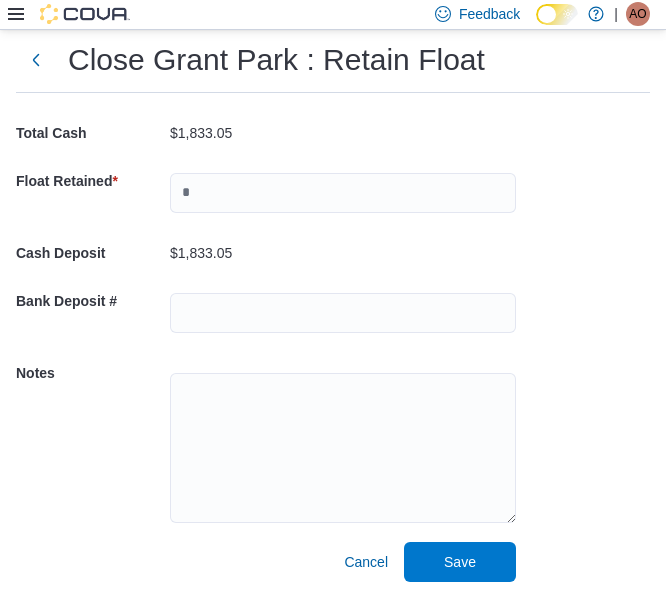 scroll, scrollTop: 58, scrollLeft: 0, axis: vertical 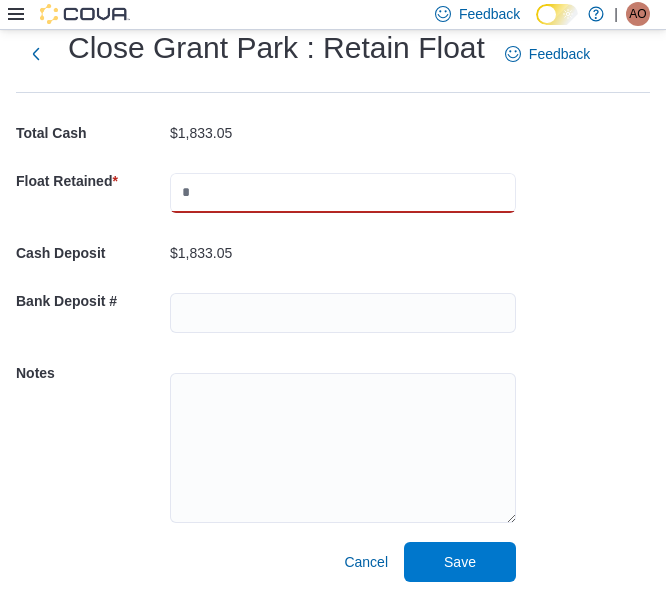 click at bounding box center (343, 193) 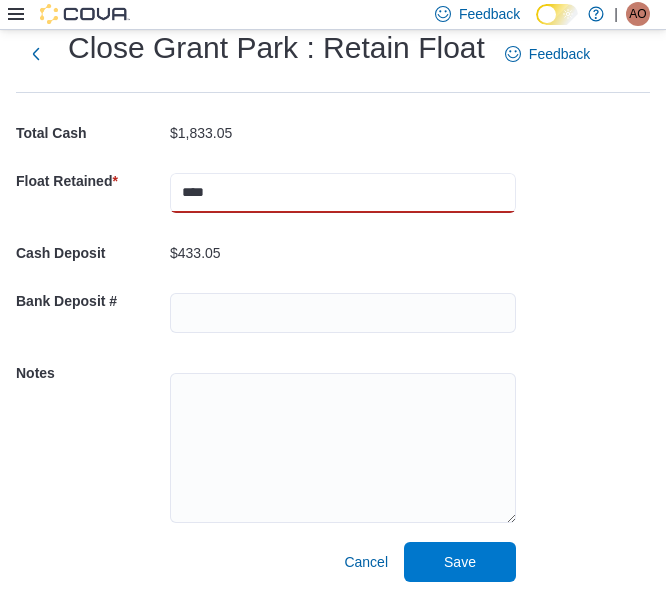 type on "****" 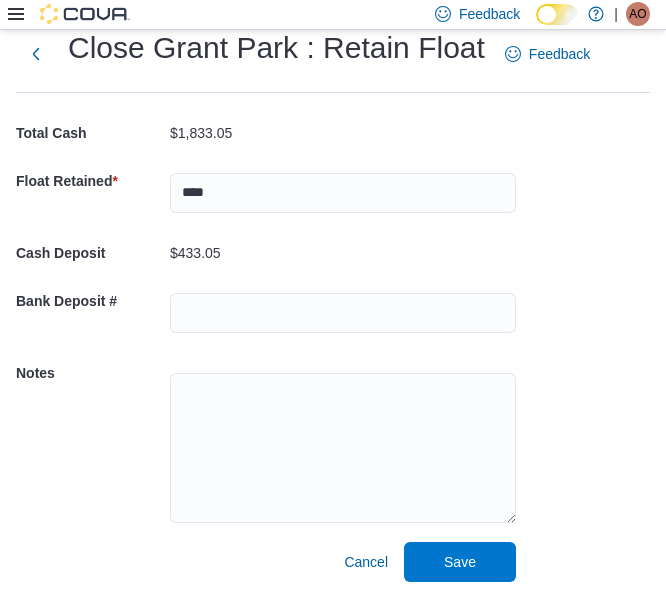 click at bounding box center [343, 313] 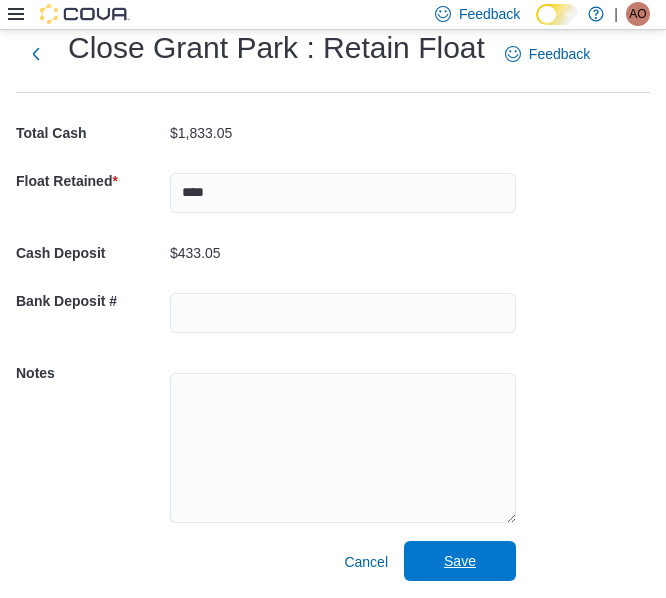 click on "Save" at bounding box center (460, 561) 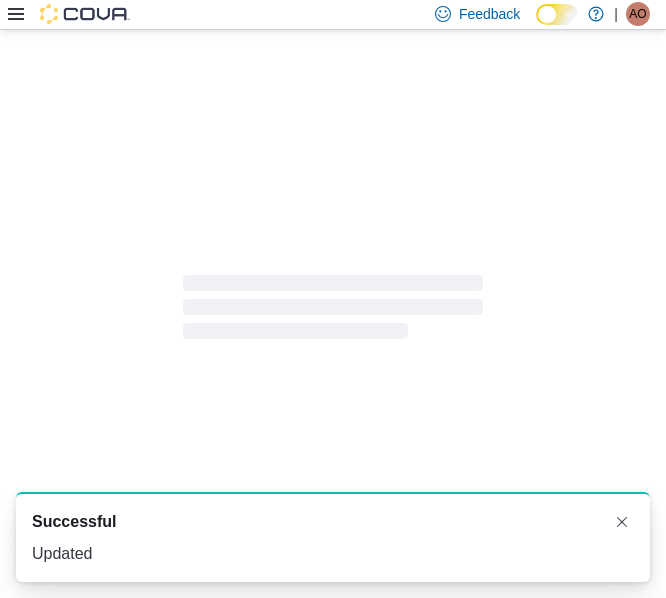 scroll, scrollTop: 6, scrollLeft: 0, axis: vertical 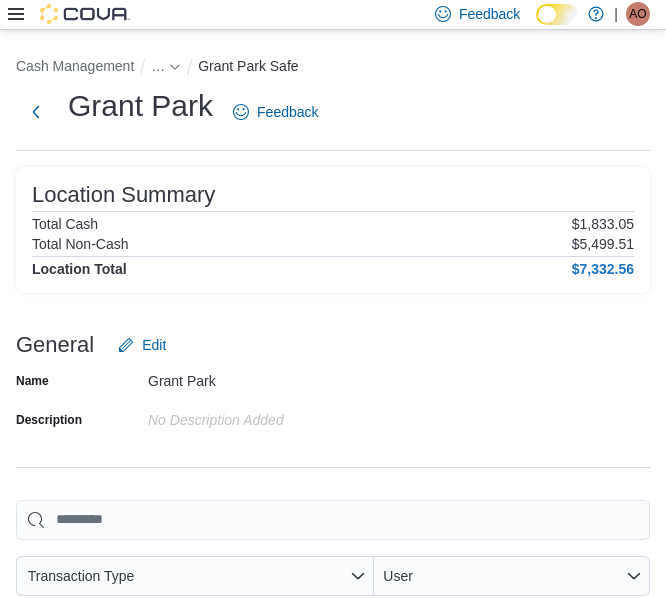 click 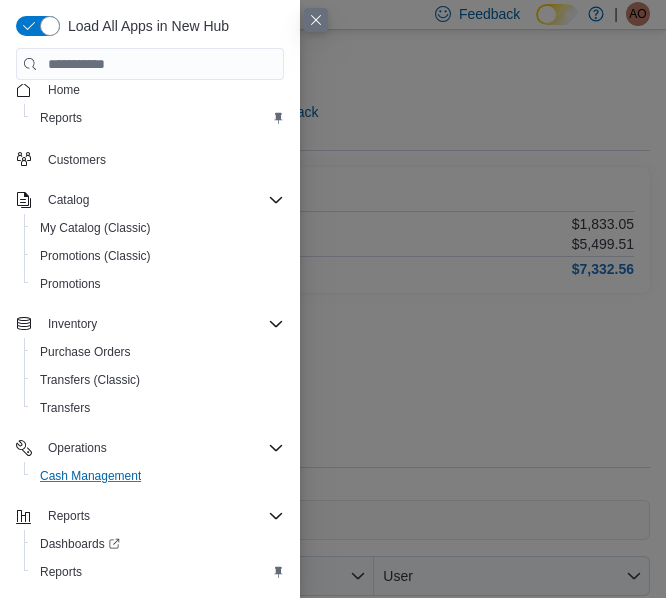 scroll, scrollTop: 26, scrollLeft: 0, axis: vertical 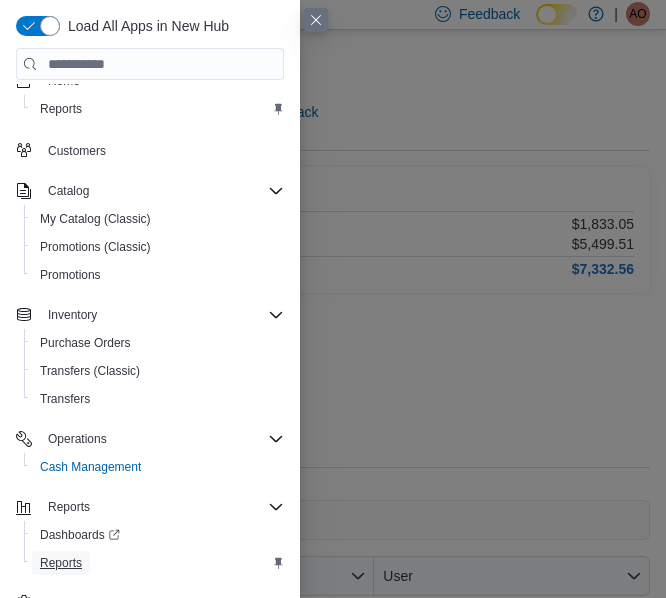 click on "Reports" at bounding box center (61, 563) 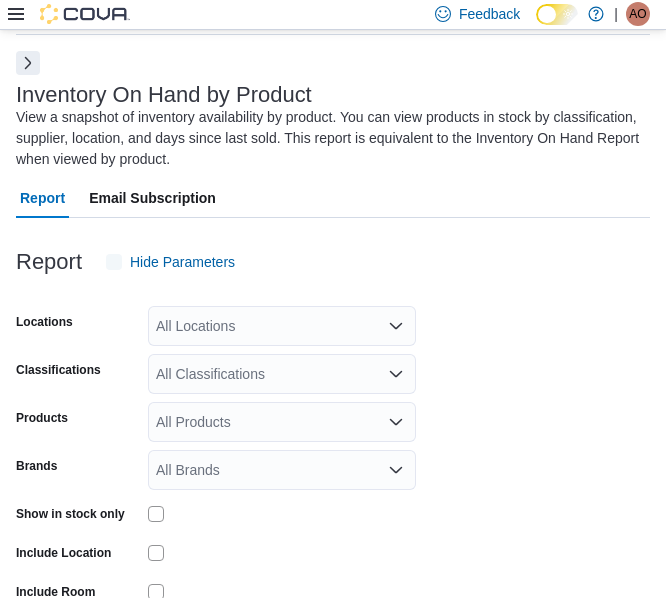 scroll, scrollTop: 88, scrollLeft: 0, axis: vertical 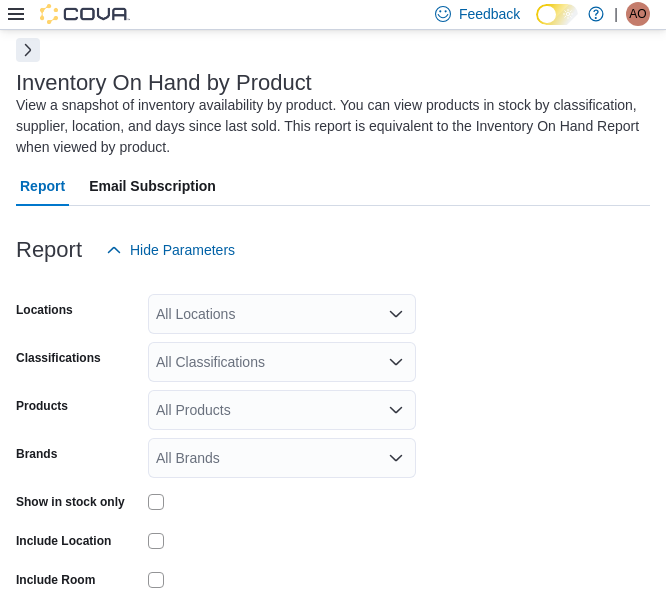 click at bounding box center [28, 50] 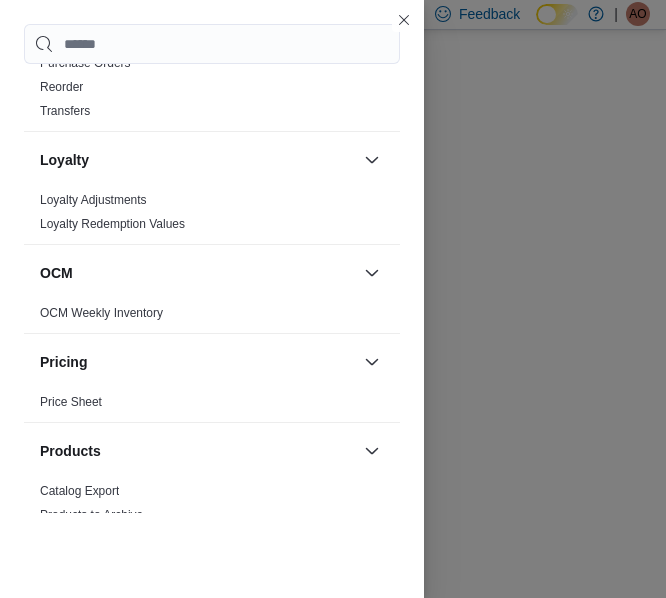 scroll, scrollTop: 1101, scrollLeft: 0, axis: vertical 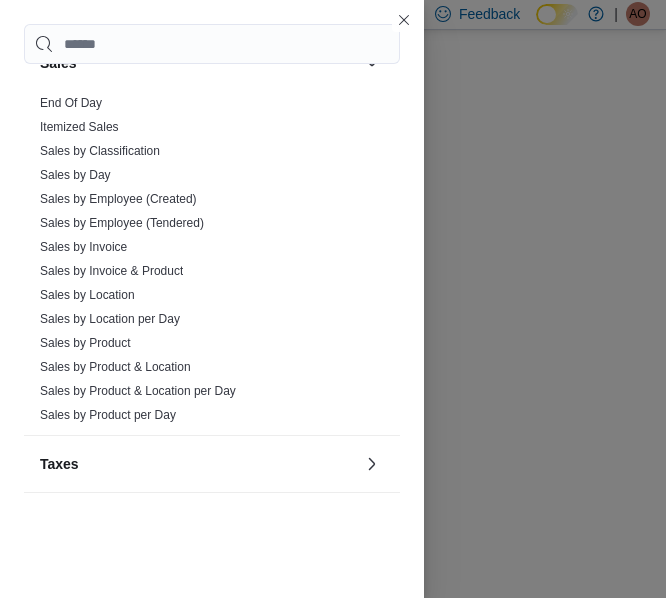 click on "Sales" at bounding box center [212, 63] 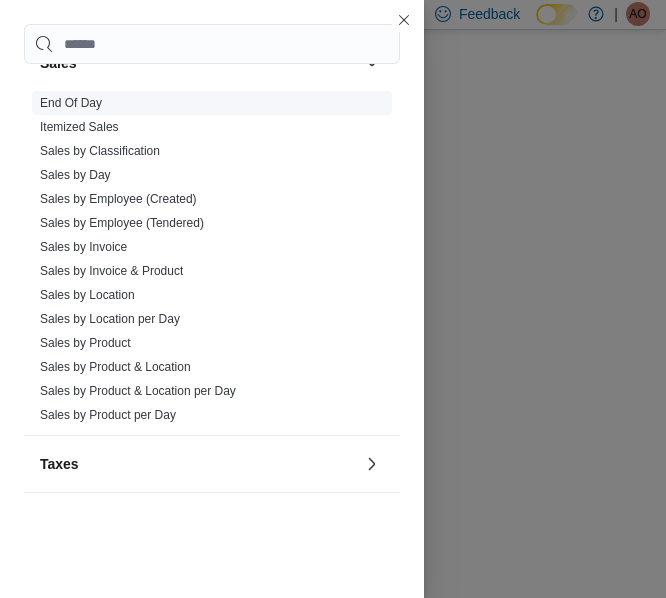 click on "End Of Day" at bounding box center (212, 103) 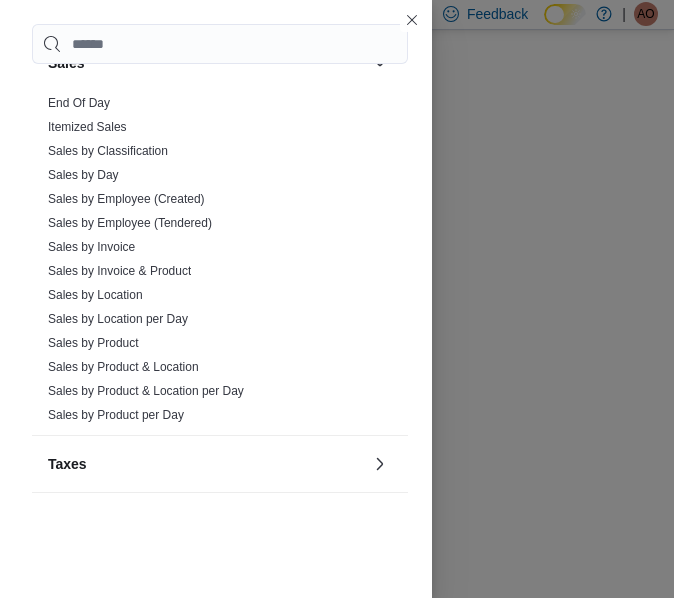 scroll, scrollTop: 0, scrollLeft: 0, axis: both 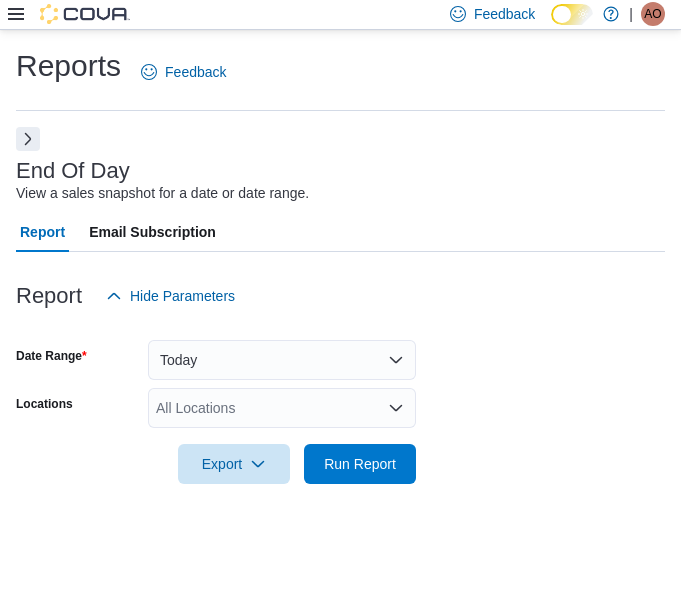click on "All Locations" at bounding box center [282, 408] 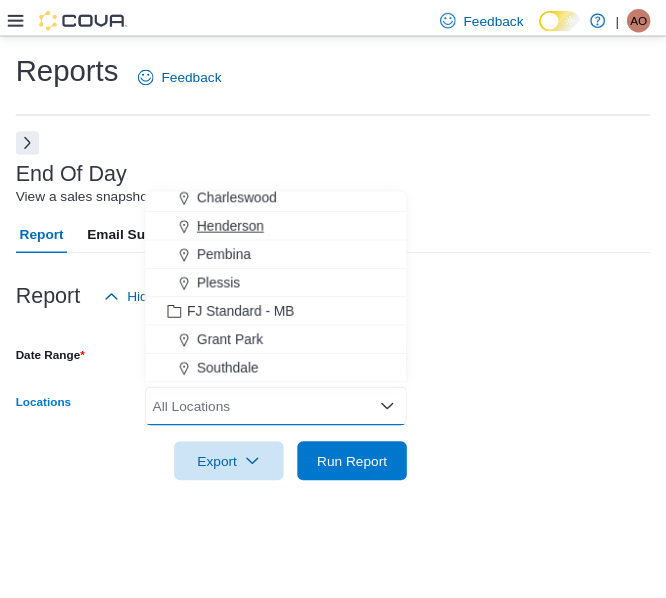 scroll, scrollTop: 100, scrollLeft: 0, axis: vertical 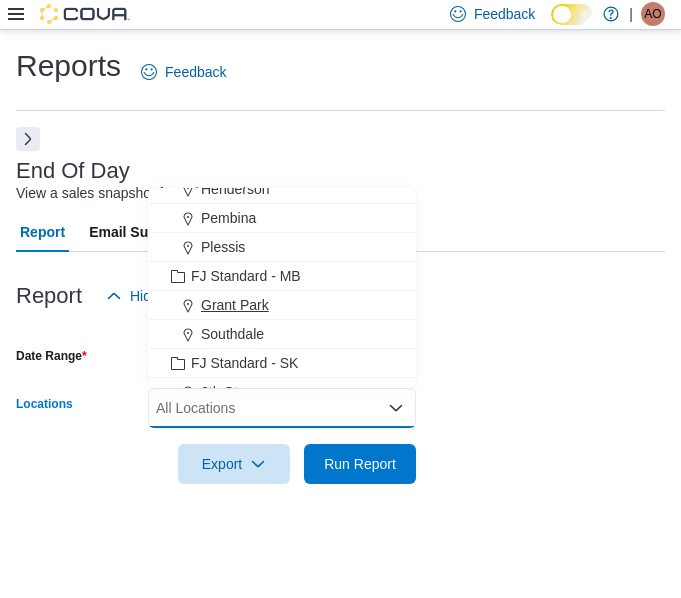 click on "Grant Park" at bounding box center [235, 305] 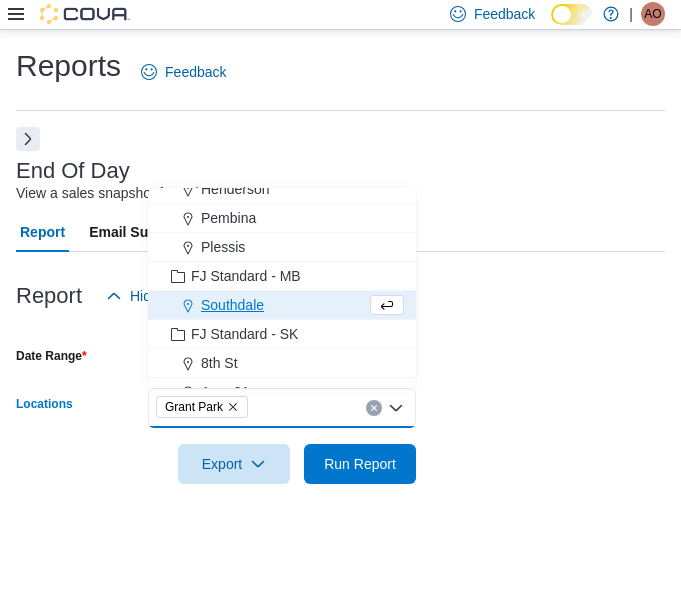 click at bounding box center [340, 436] 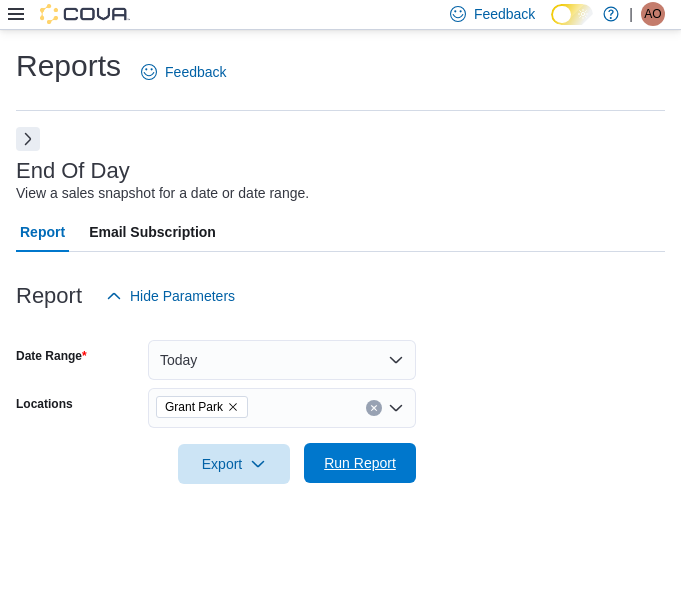 click on "Run Report" at bounding box center (360, 463) 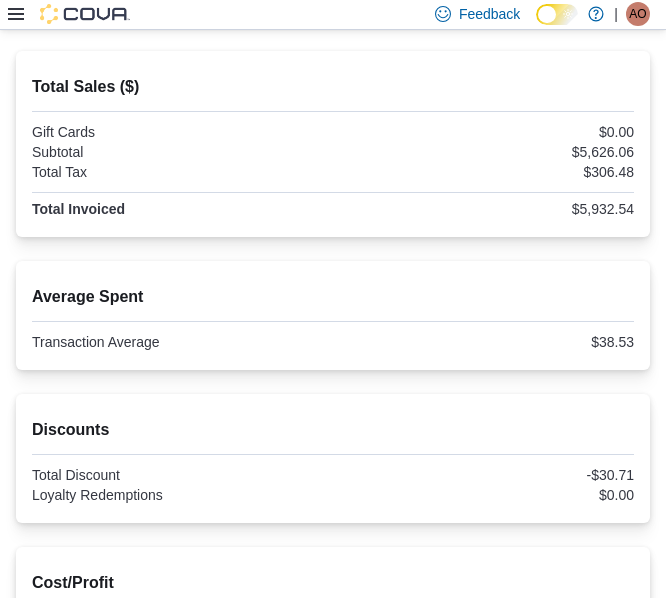 scroll, scrollTop: 300, scrollLeft: 0, axis: vertical 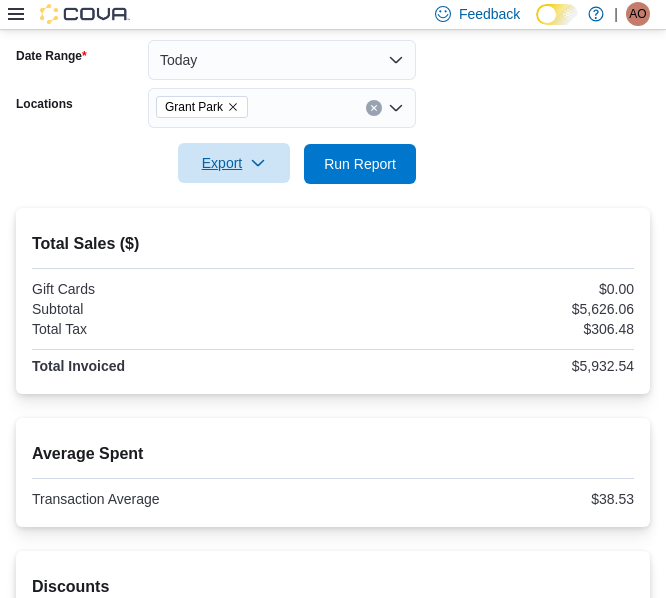 click on "Export" at bounding box center [234, 163] 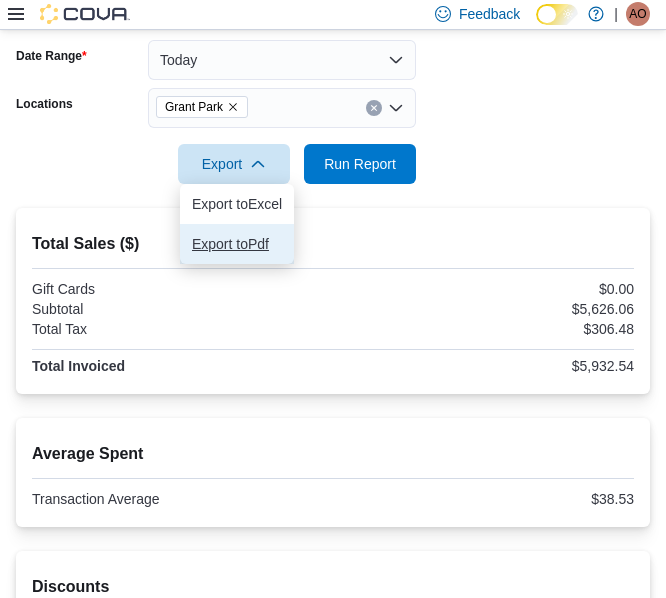 click on "Export to  Pdf" at bounding box center (237, 244) 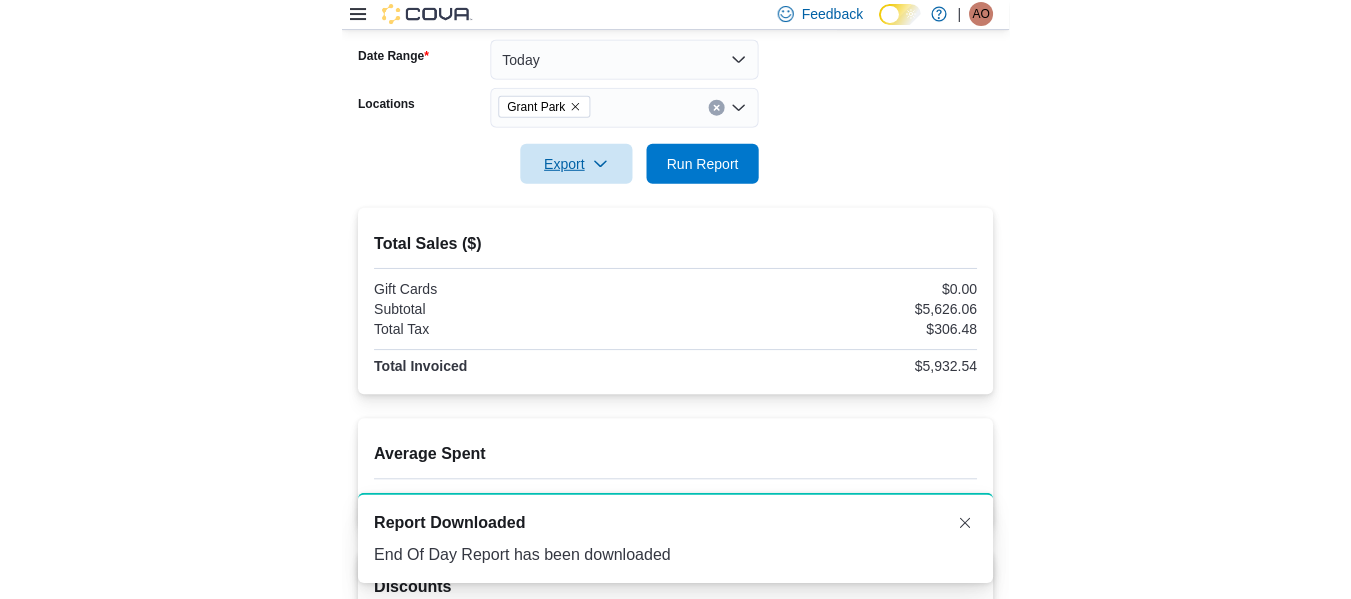 scroll, scrollTop: 0, scrollLeft: 0, axis: both 